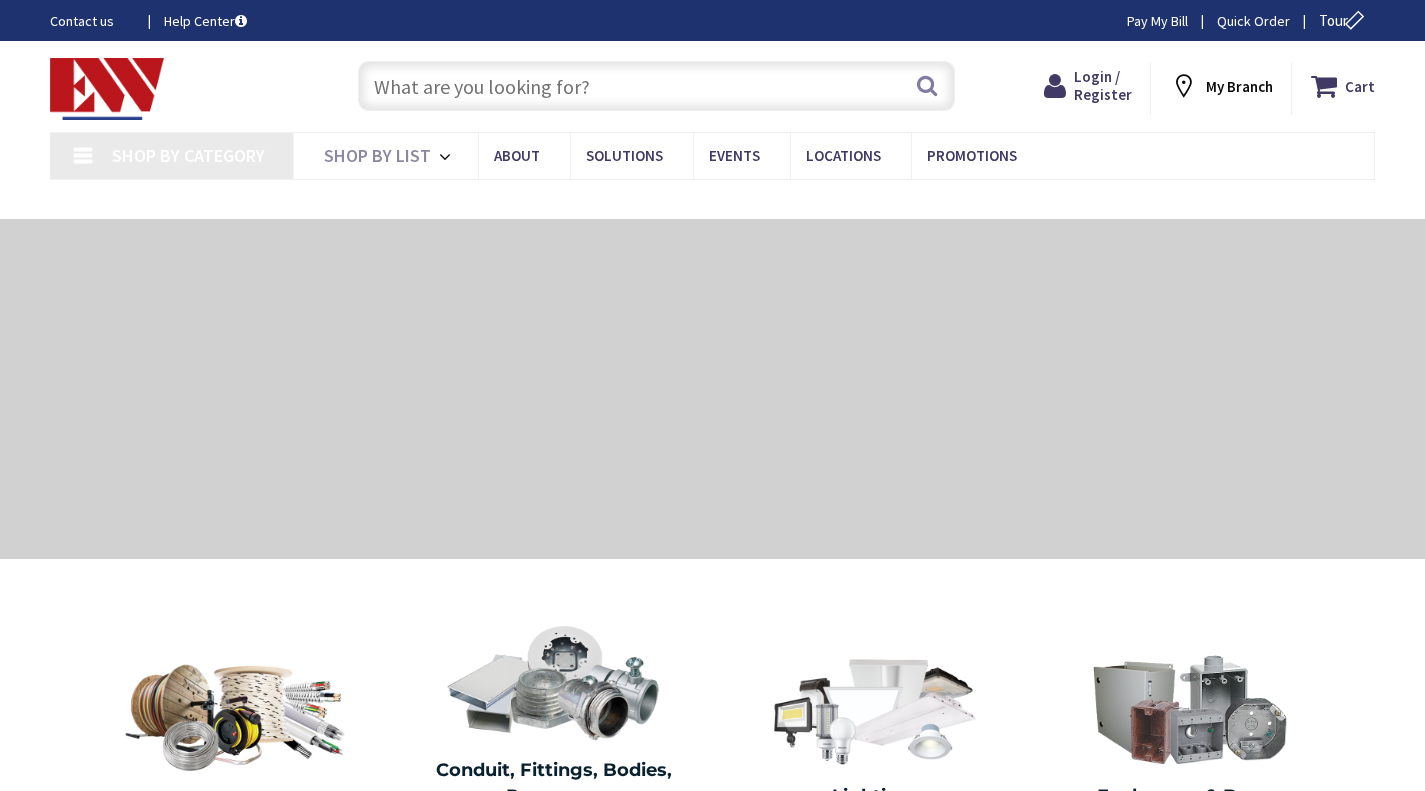 scroll, scrollTop: 0, scrollLeft: 0, axis: both 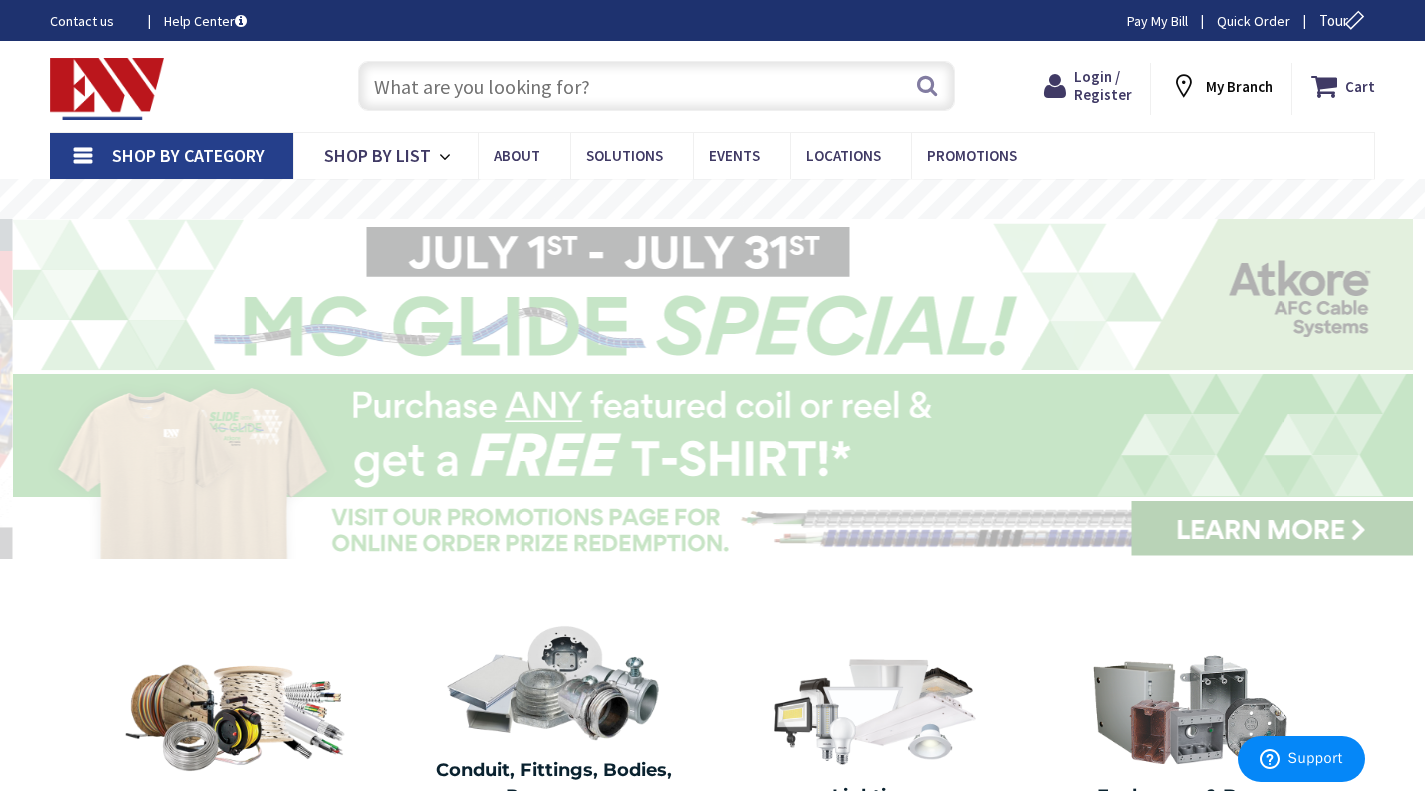 click at bounding box center (656, 86) 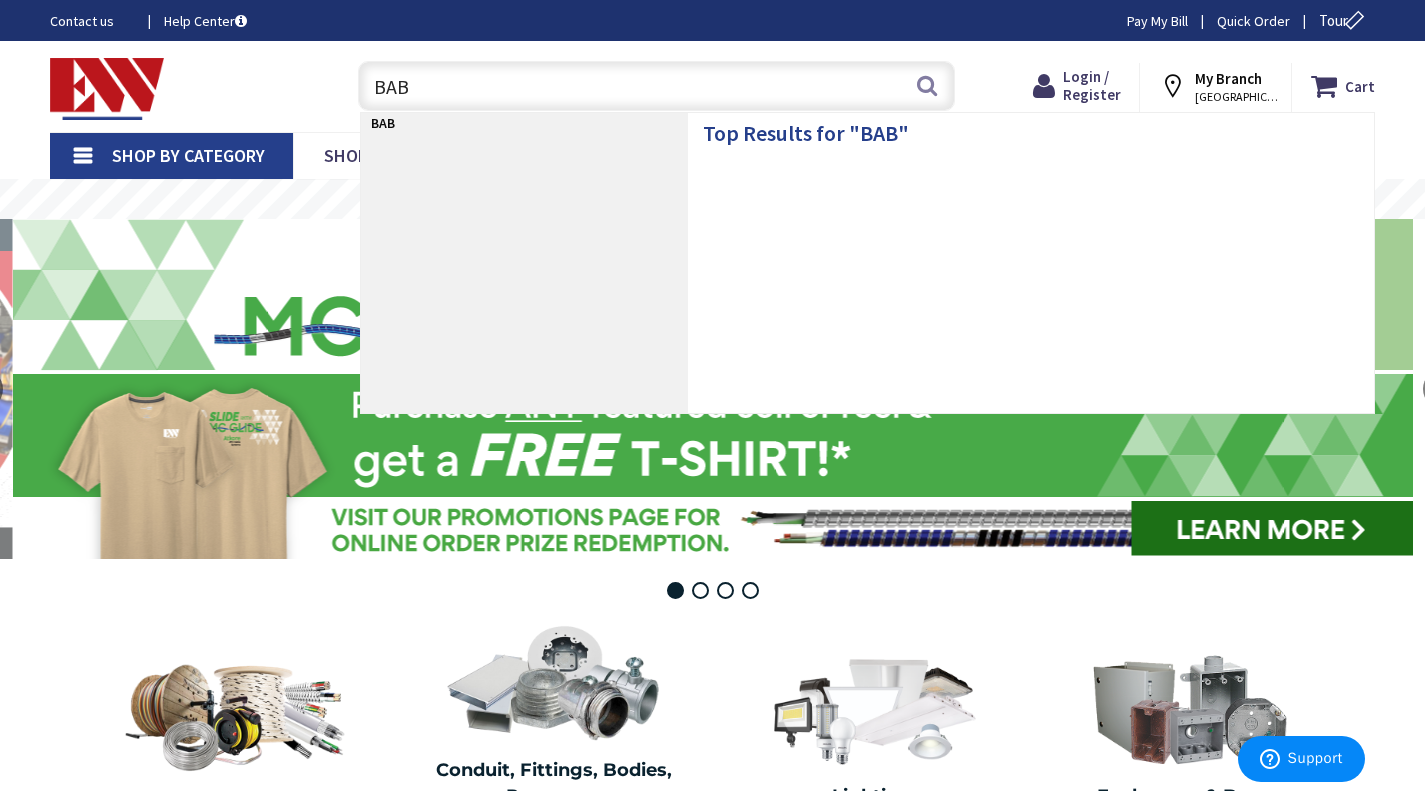 scroll, scrollTop: 0, scrollLeft: 0, axis: both 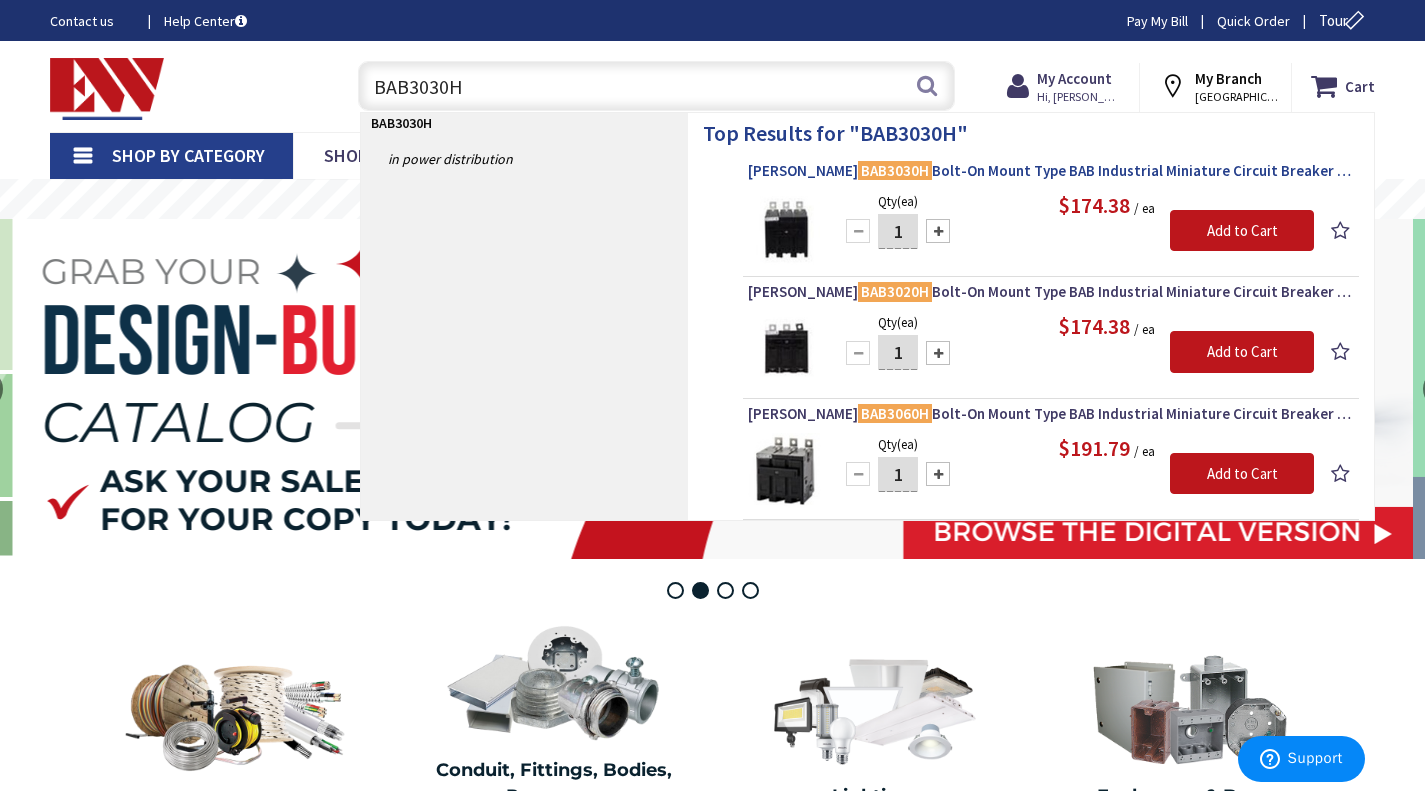type on "BAB3030H" 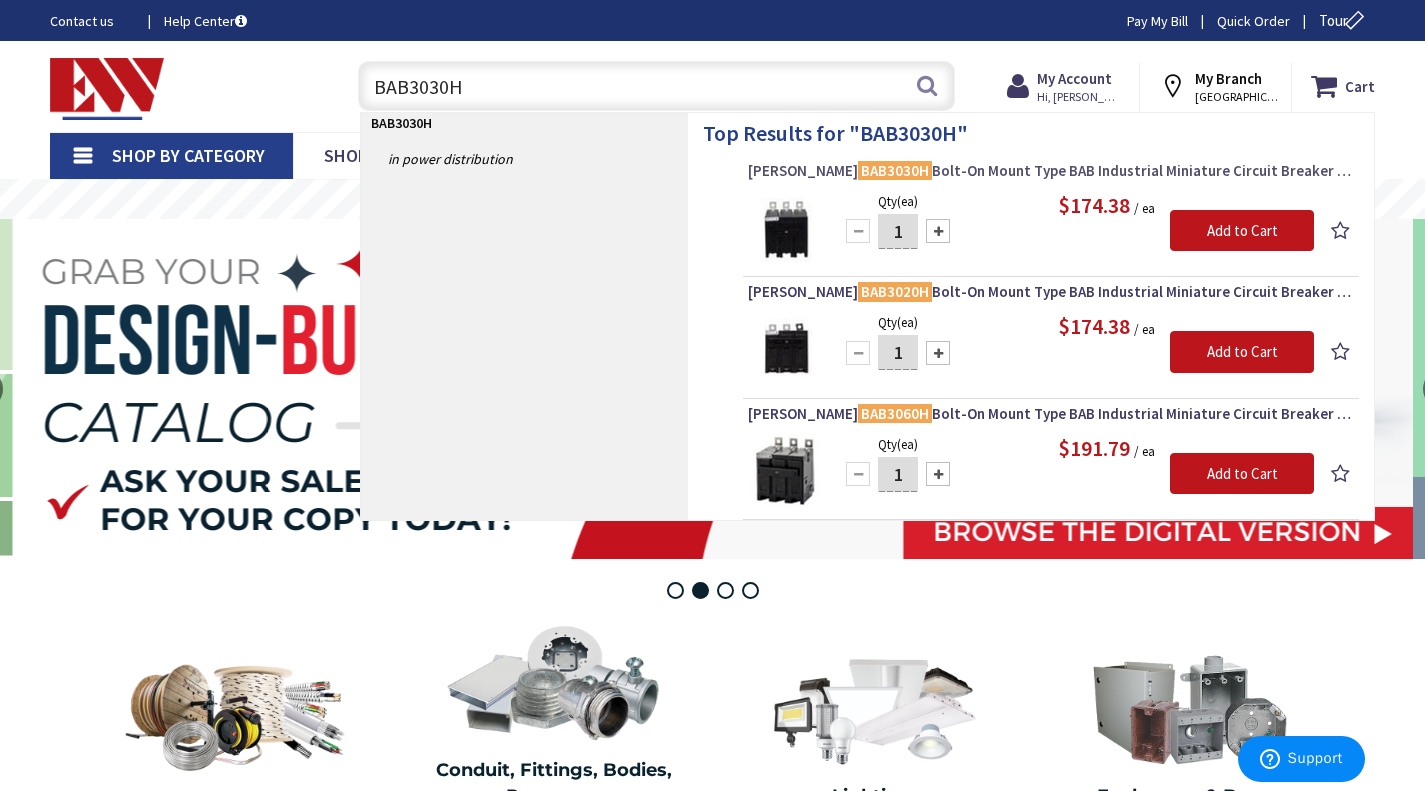 click on "Eaton  BAB3030H  Bolt-On Mount Type BAB Industrial Miniature Circuit Breaker 3-Pole 30-Amp 240-Volt AC Quicklag®" at bounding box center [1051, 171] 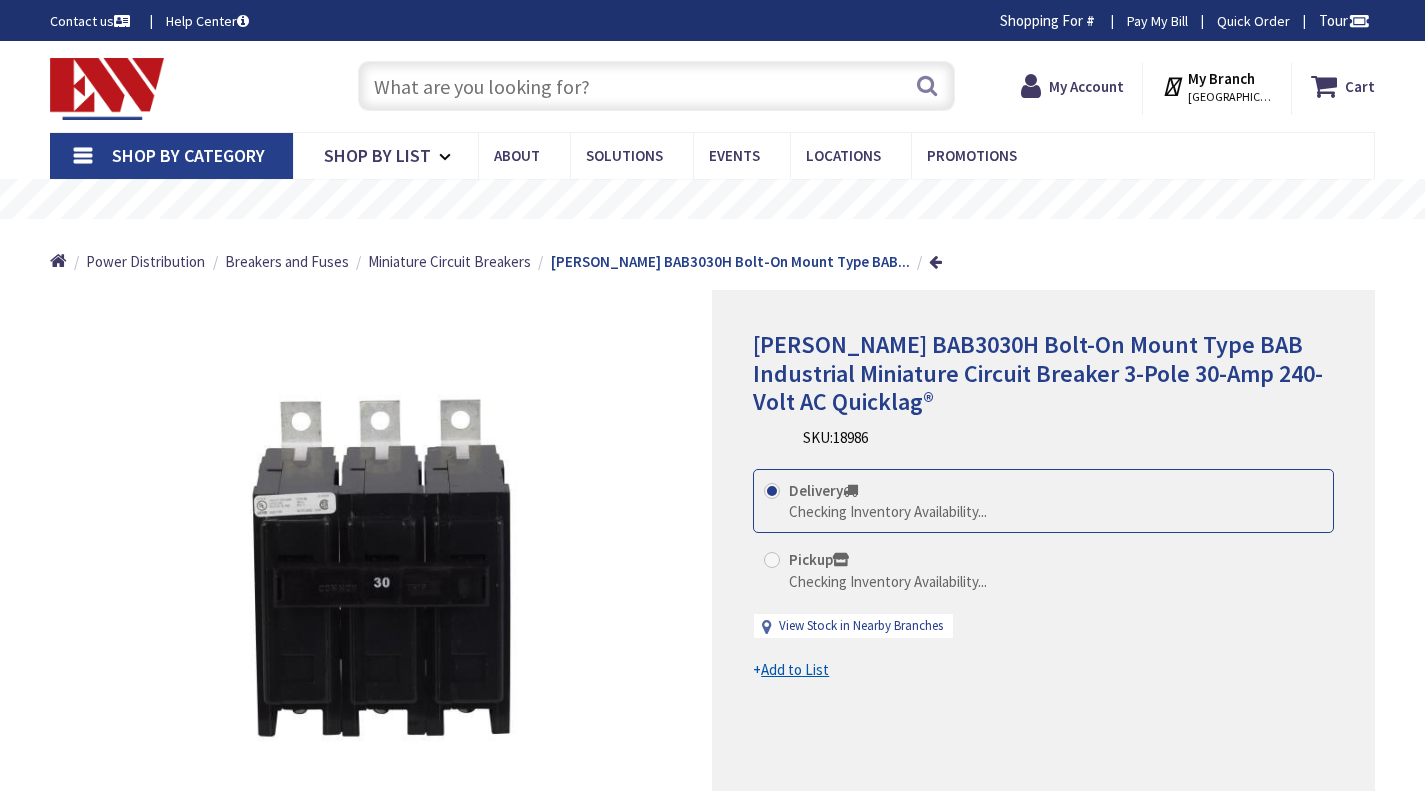 scroll, scrollTop: 0, scrollLeft: 0, axis: both 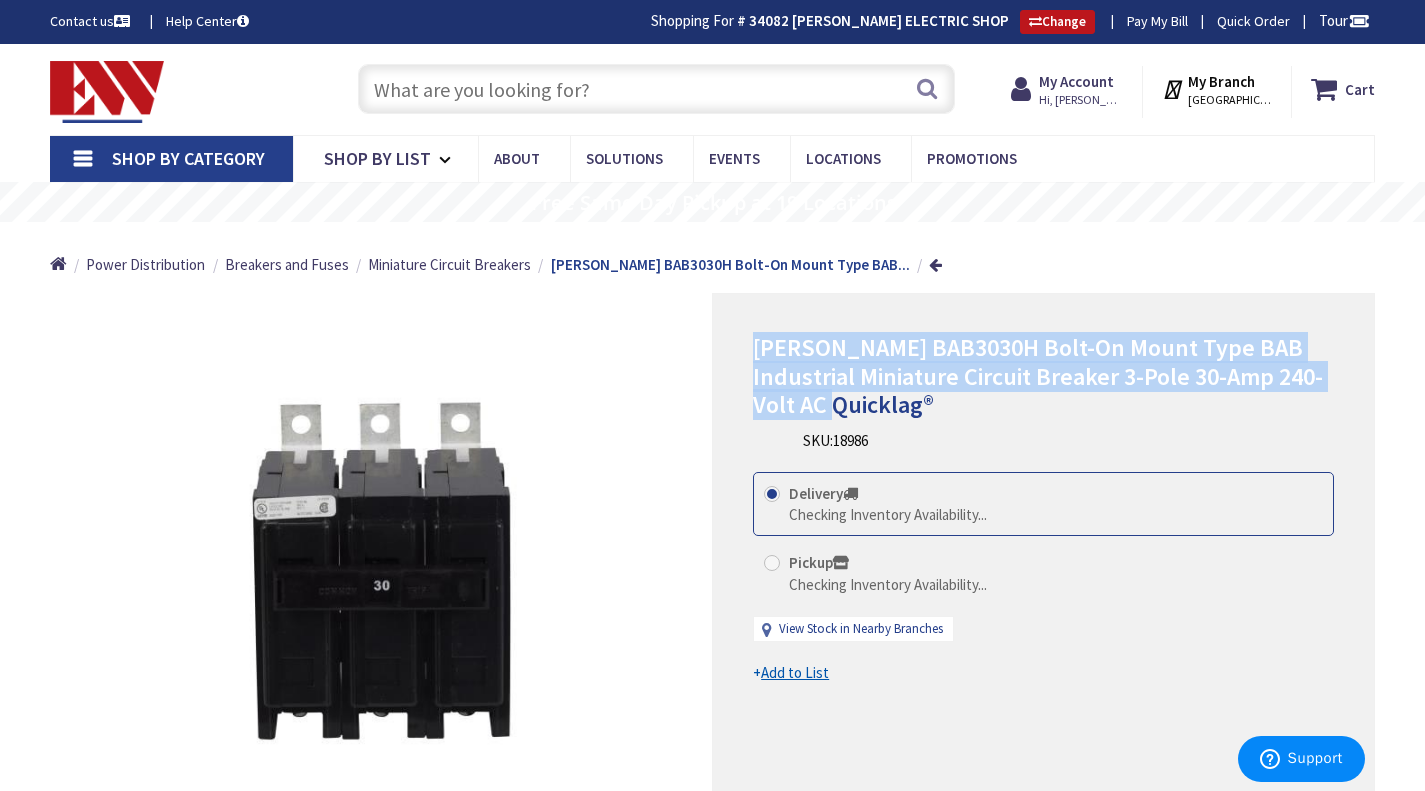 drag, startPoint x: 752, startPoint y: 327, endPoint x: 840, endPoint y: 386, distance: 105.9481 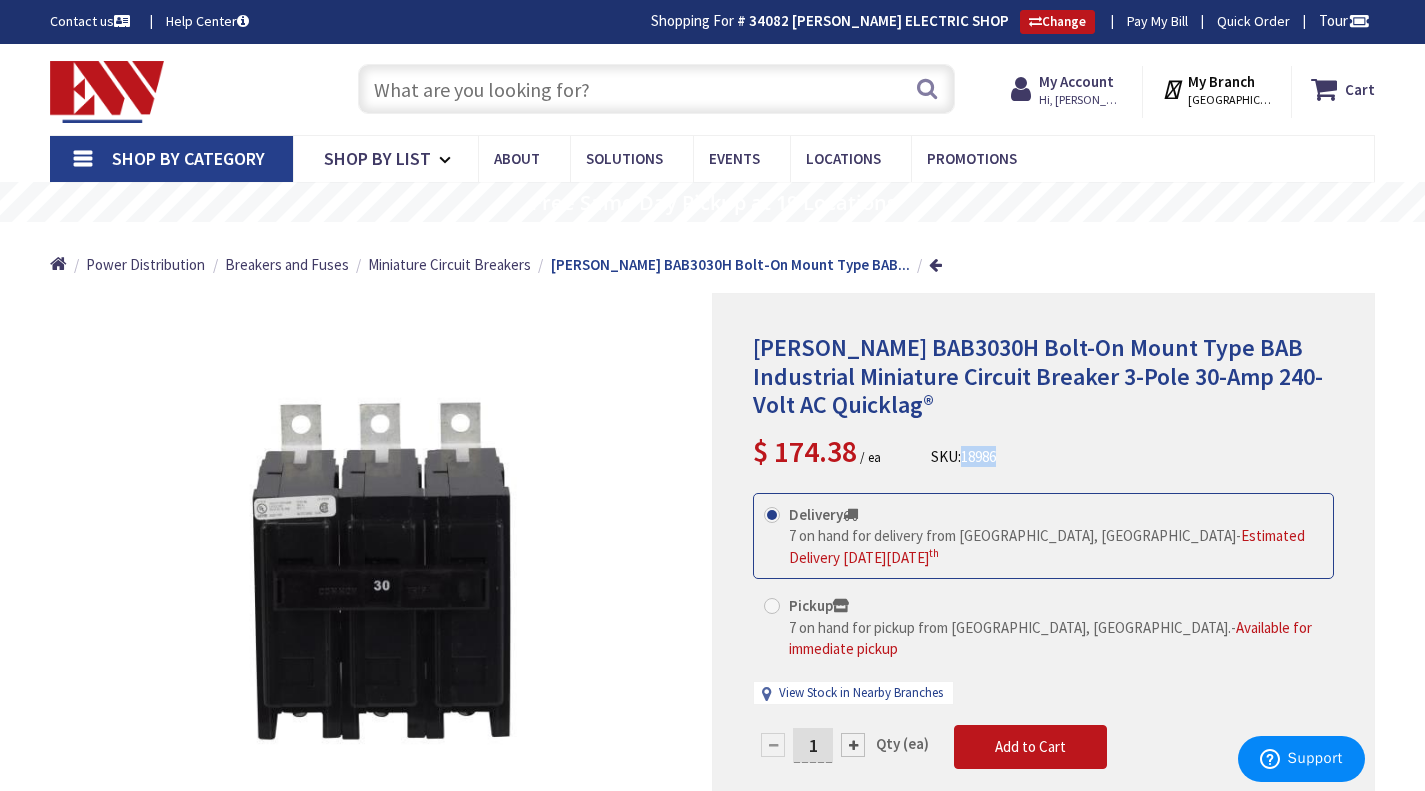 drag, startPoint x: 968, startPoint y: 444, endPoint x: 1015, endPoint y: 439, distance: 47.26521 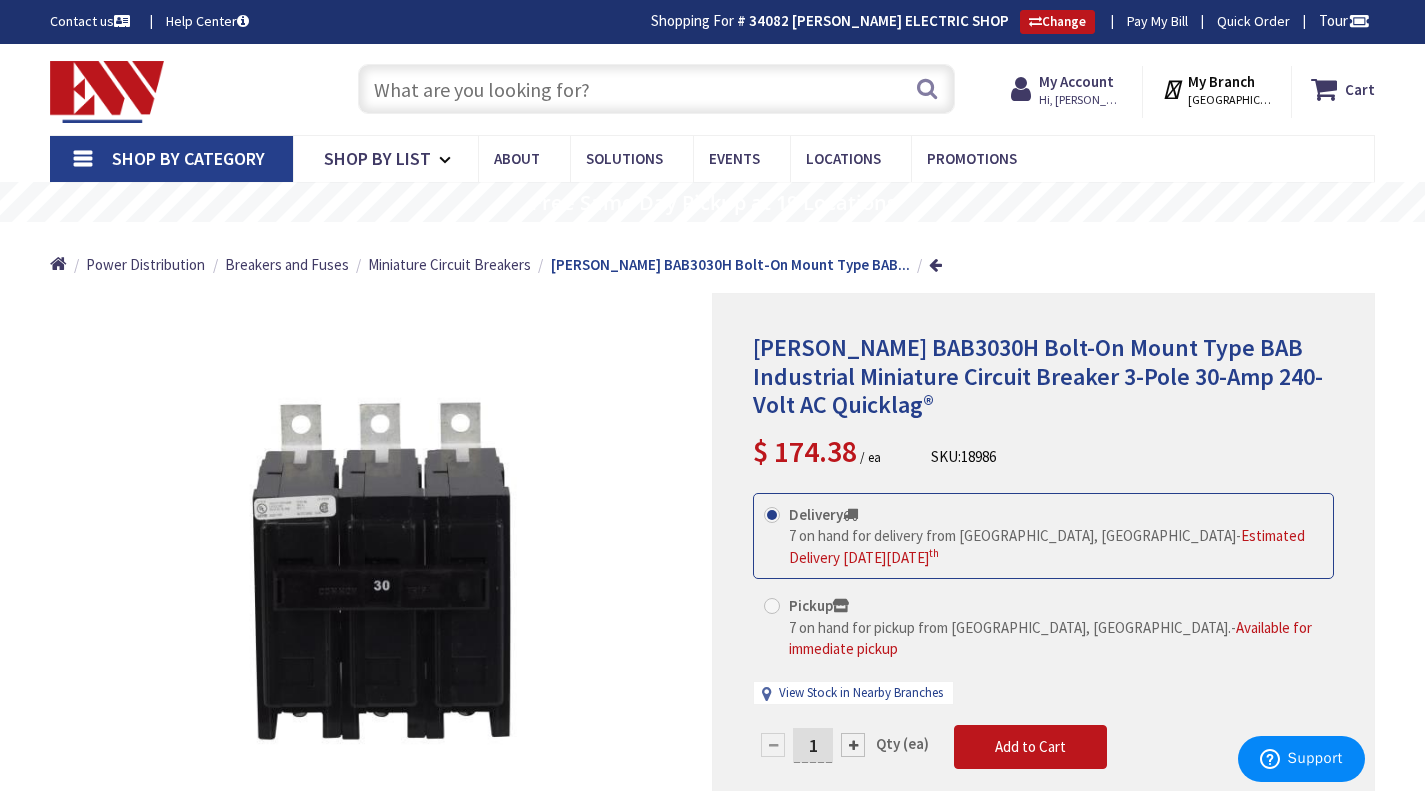 click at bounding box center (656, 89) 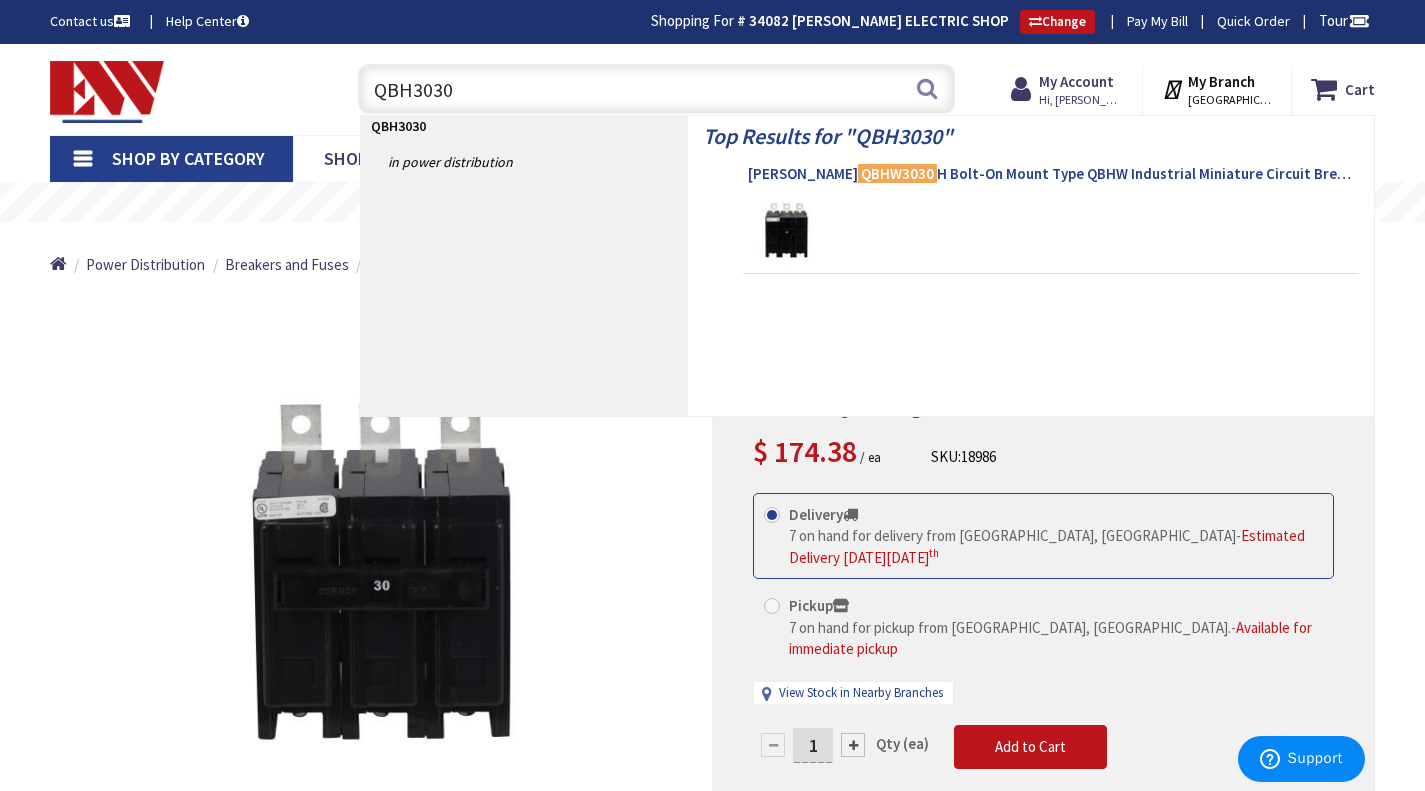 type on "QBH3030" 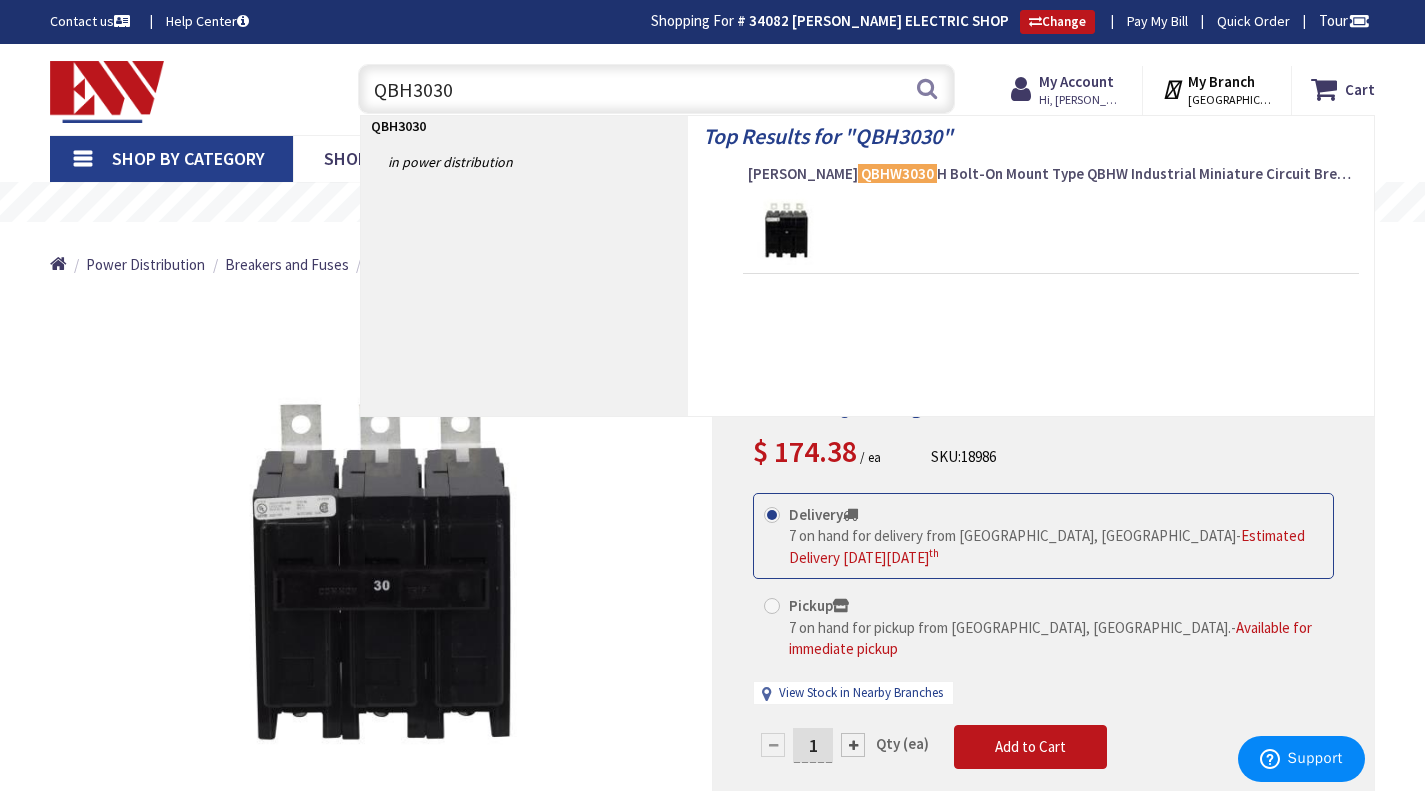 click on "Eaton  QBHW3030 H Bolt-On Mount Type QBHW Industrial Miniature Circuit Breaker 3-Pole 30-Amp 240-Volt AC Quicklag®" at bounding box center (1051, 174) 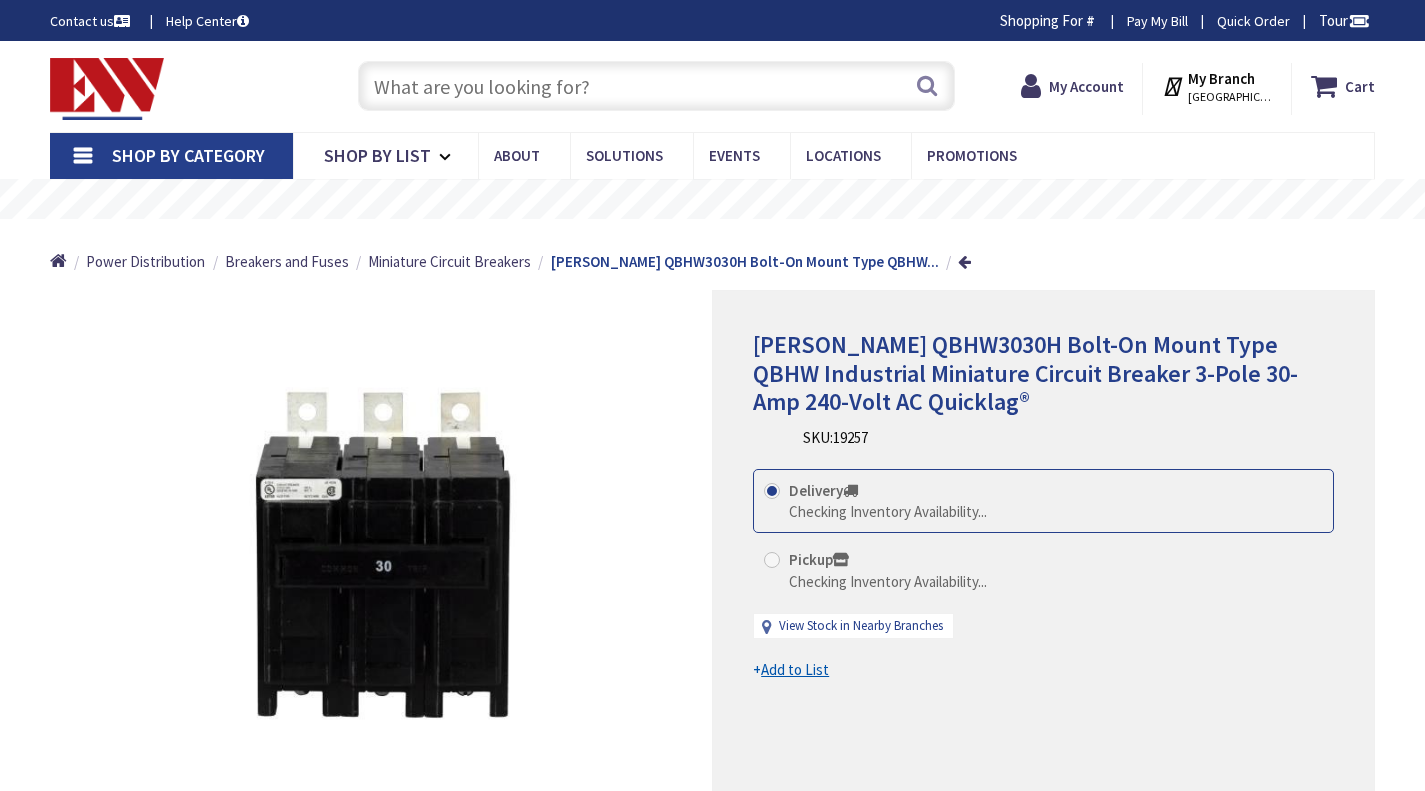 scroll, scrollTop: 0, scrollLeft: 0, axis: both 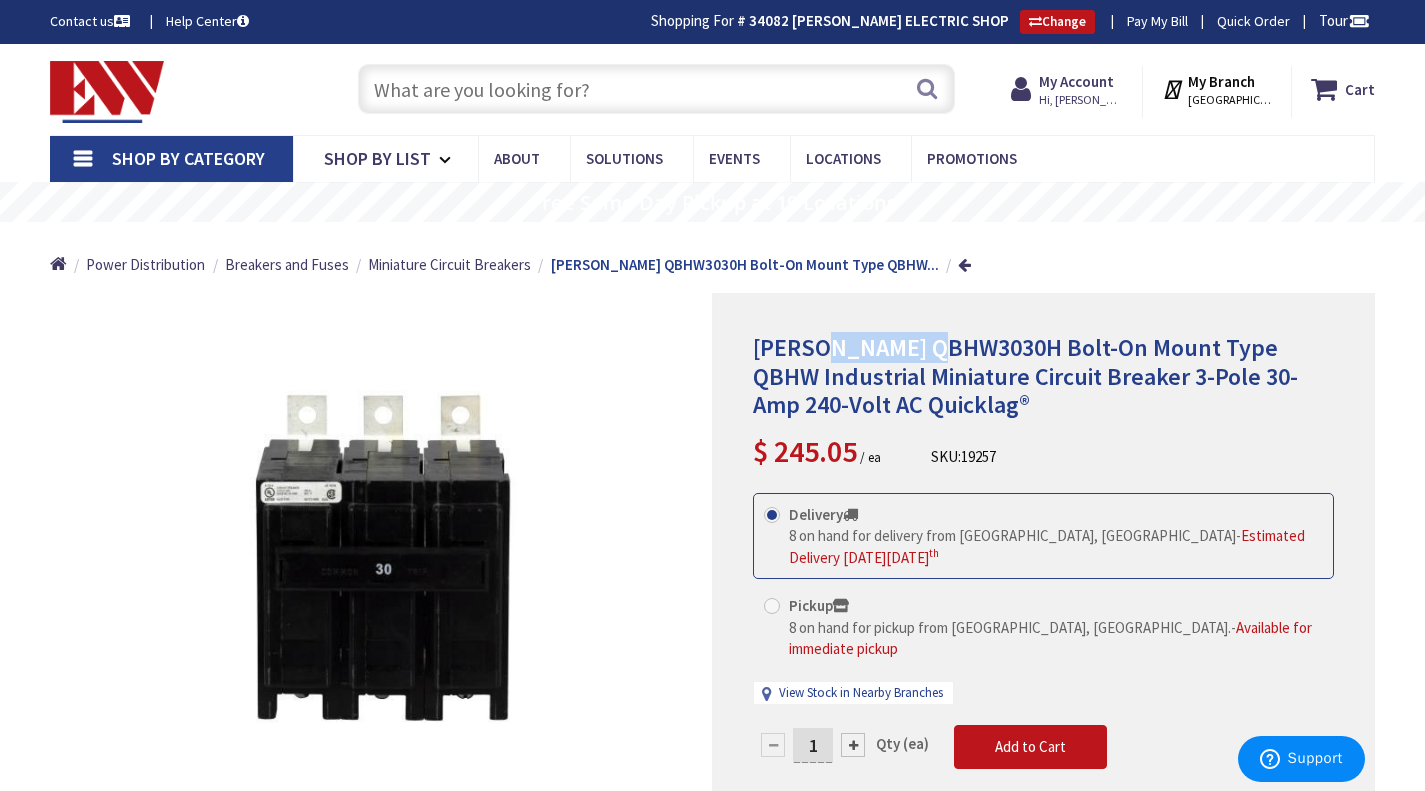 drag, startPoint x: 820, startPoint y: 328, endPoint x: 943, endPoint y: 328, distance: 123 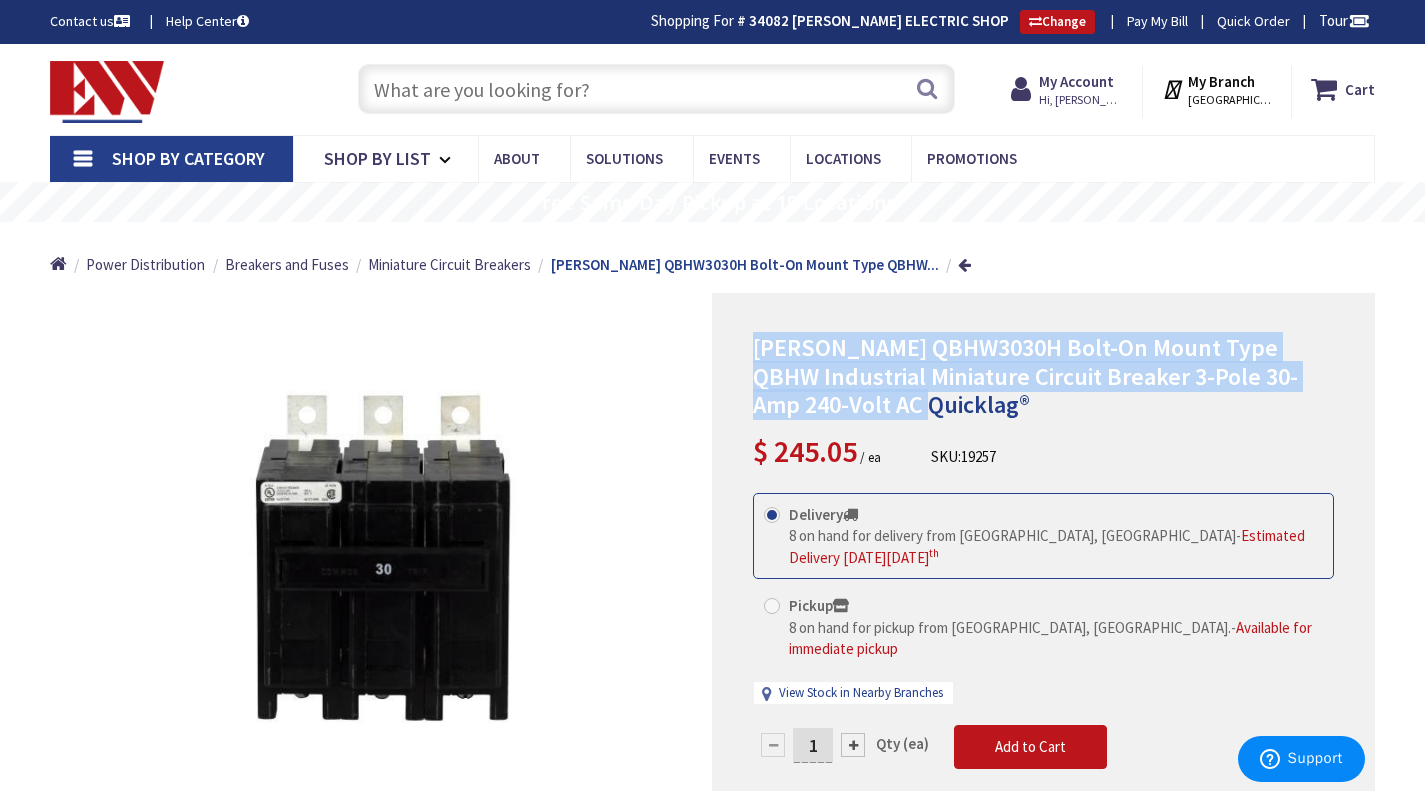drag, startPoint x: 755, startPoint y: 323, endPoint x: 917, endPoint y: 393, distance: 176.47662 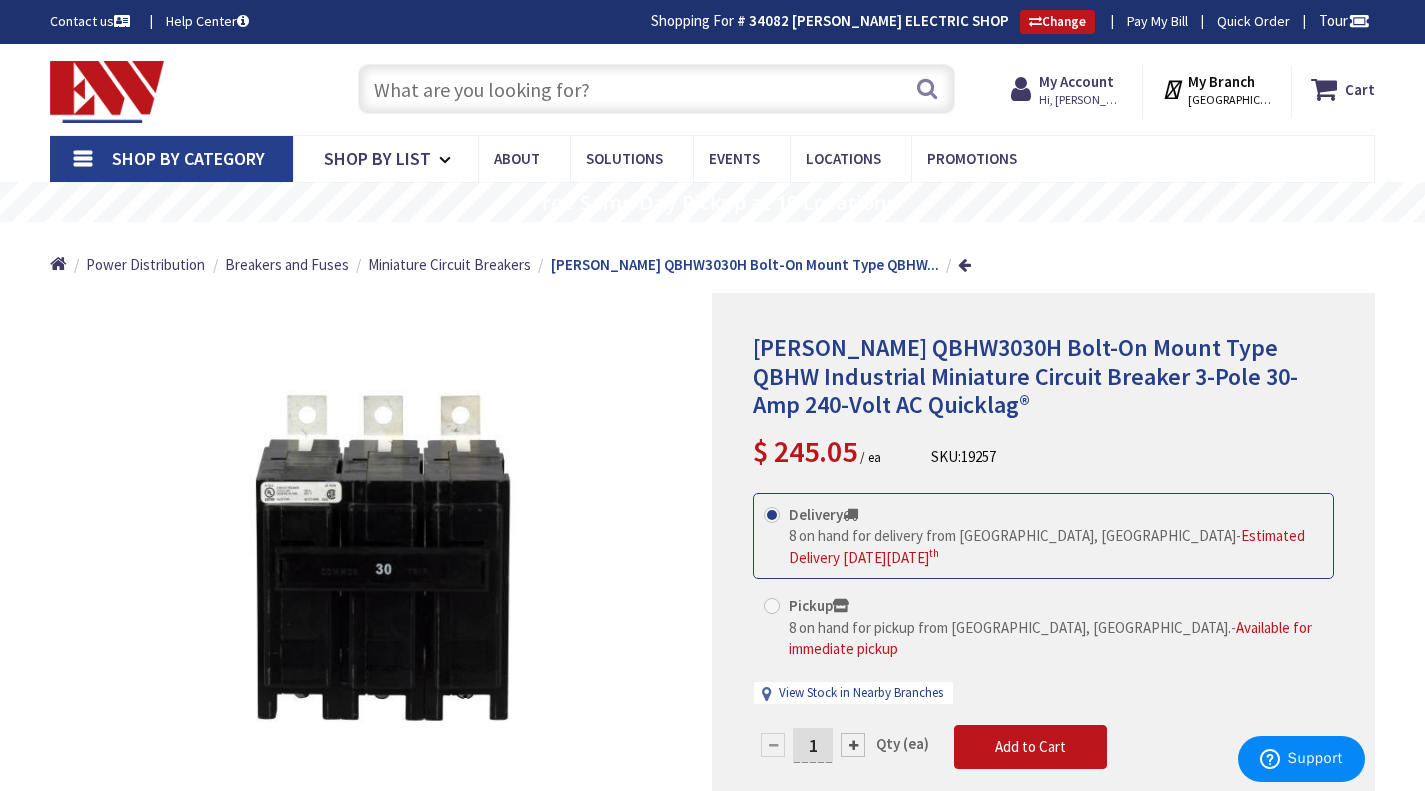 paste on "FB900-1" 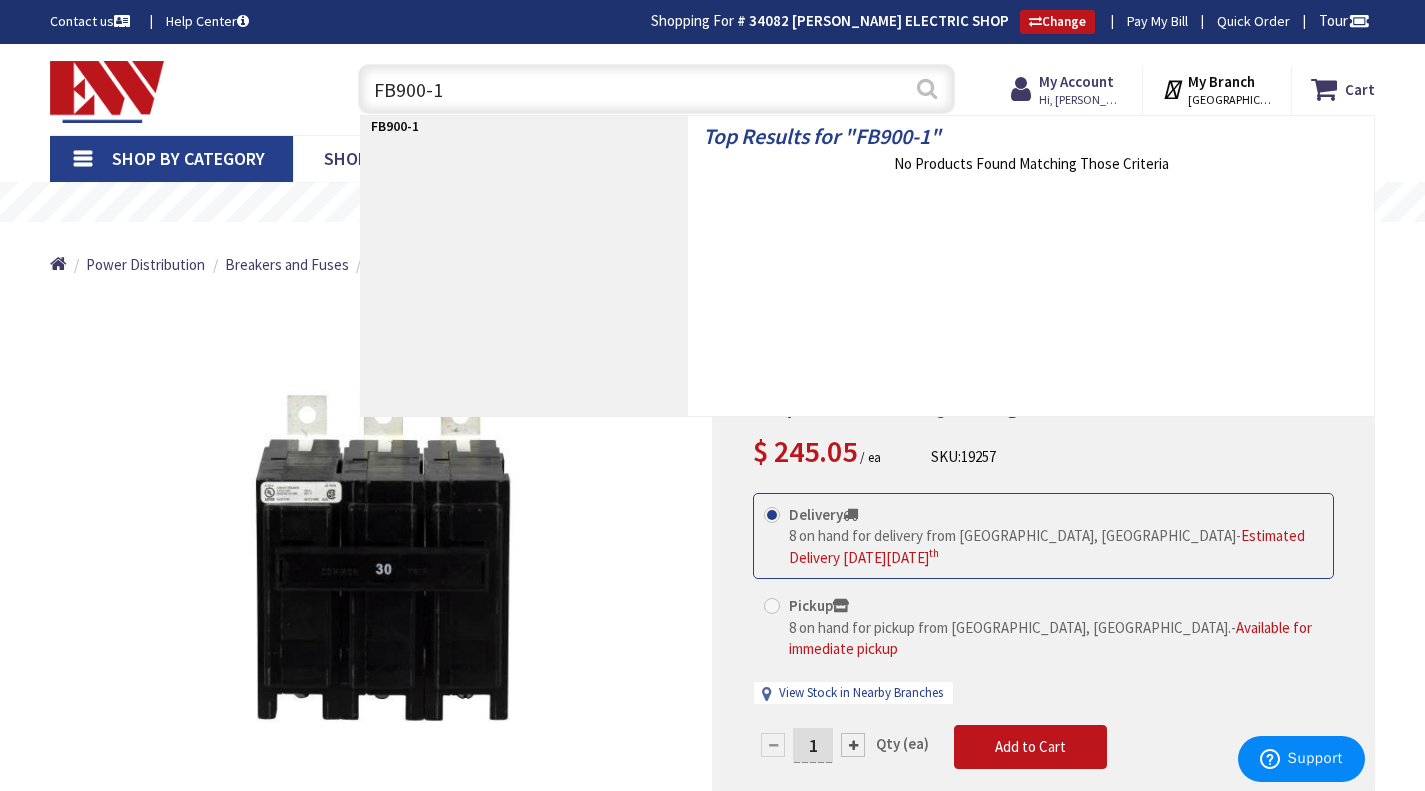 type on "FB900-1" 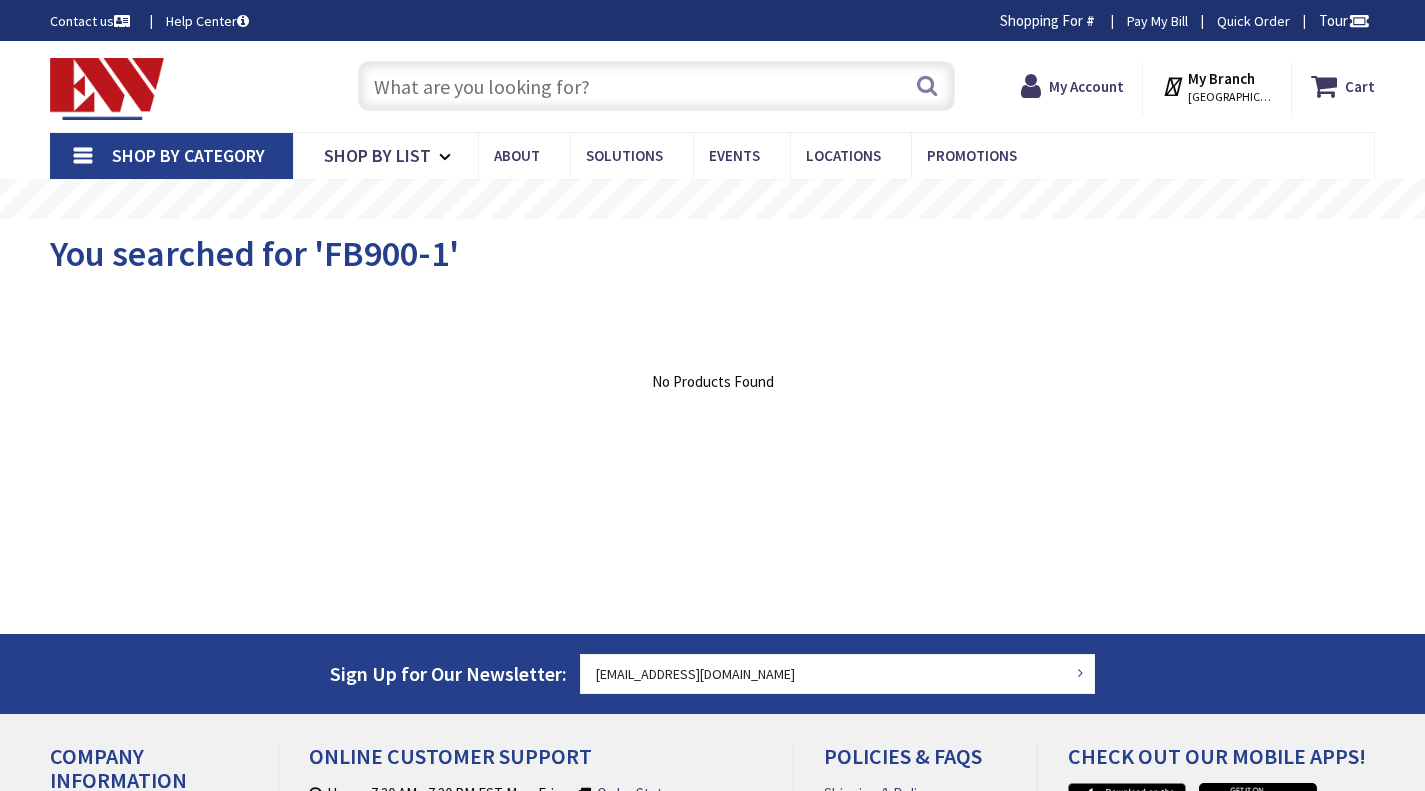 scroll, scrollTop: 0, scrollLeft: 0, axis: both 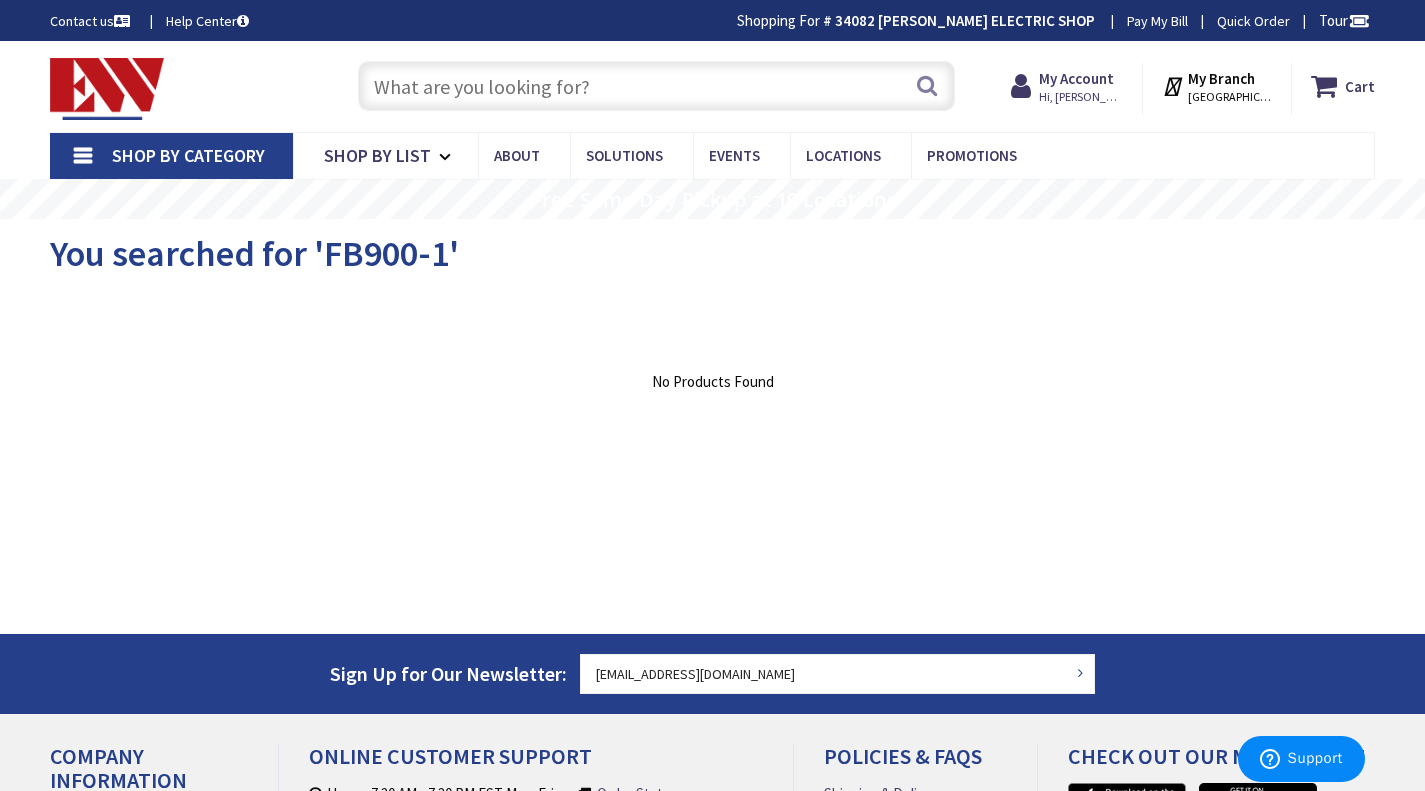 click at bounding box center (656, 86) 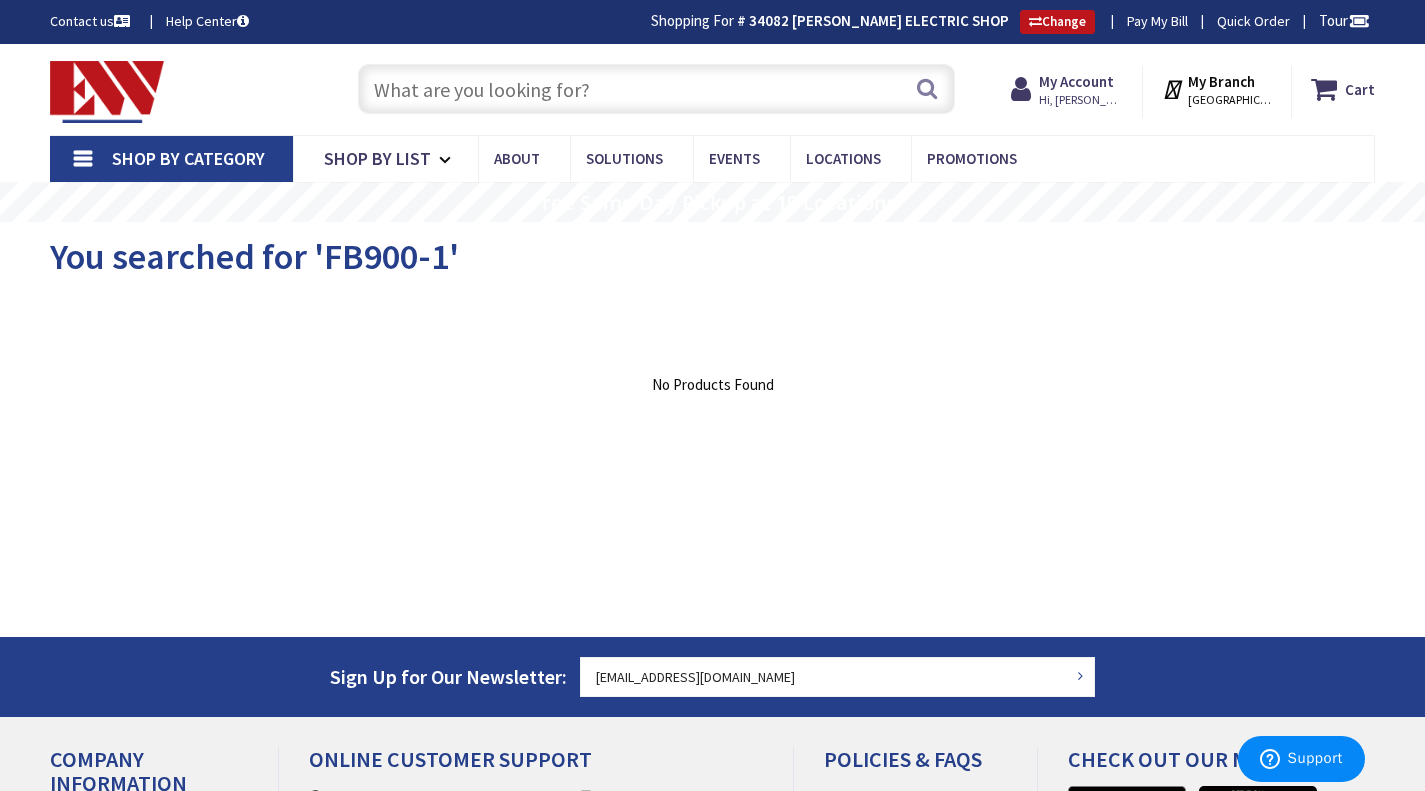 click at bounding box center (656, 89) 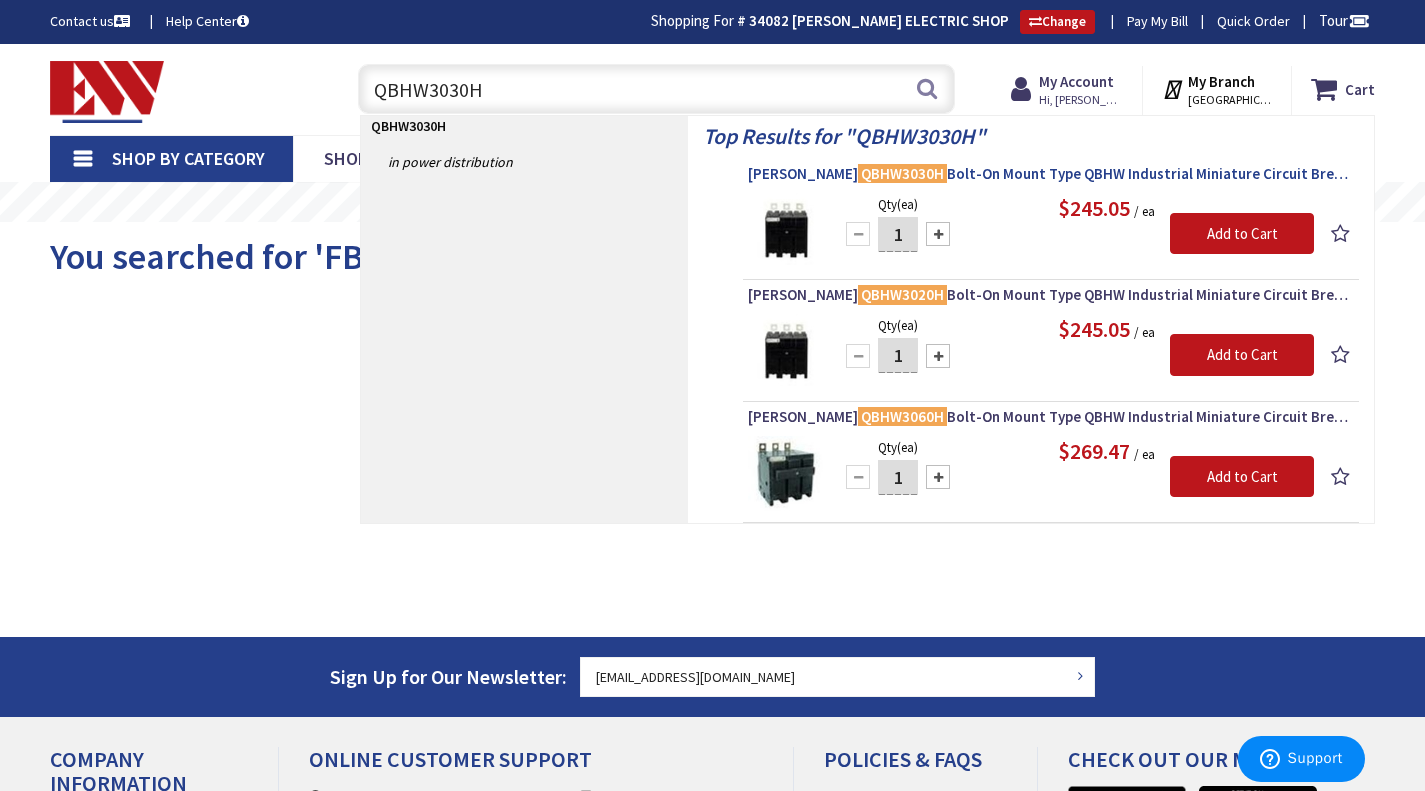 type on "QBHW3030H" 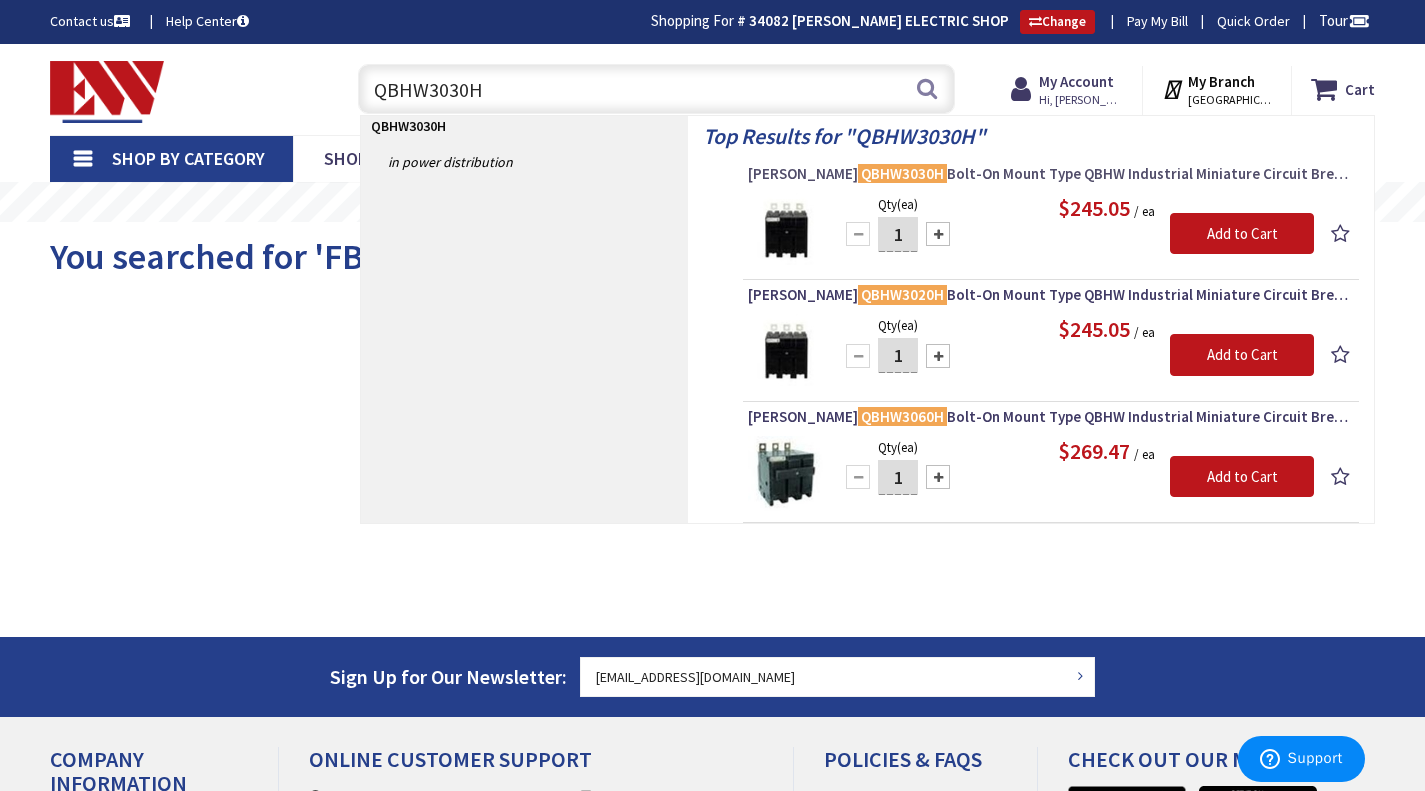 click on "Eaton  QBHW3030H  Bolt-On Mount Type QBHW Industrial Miniature Circuit Breaker 3-Pole 30-Amp 240-Volt AC Quicklag®" at bounding box center [1051, 174] 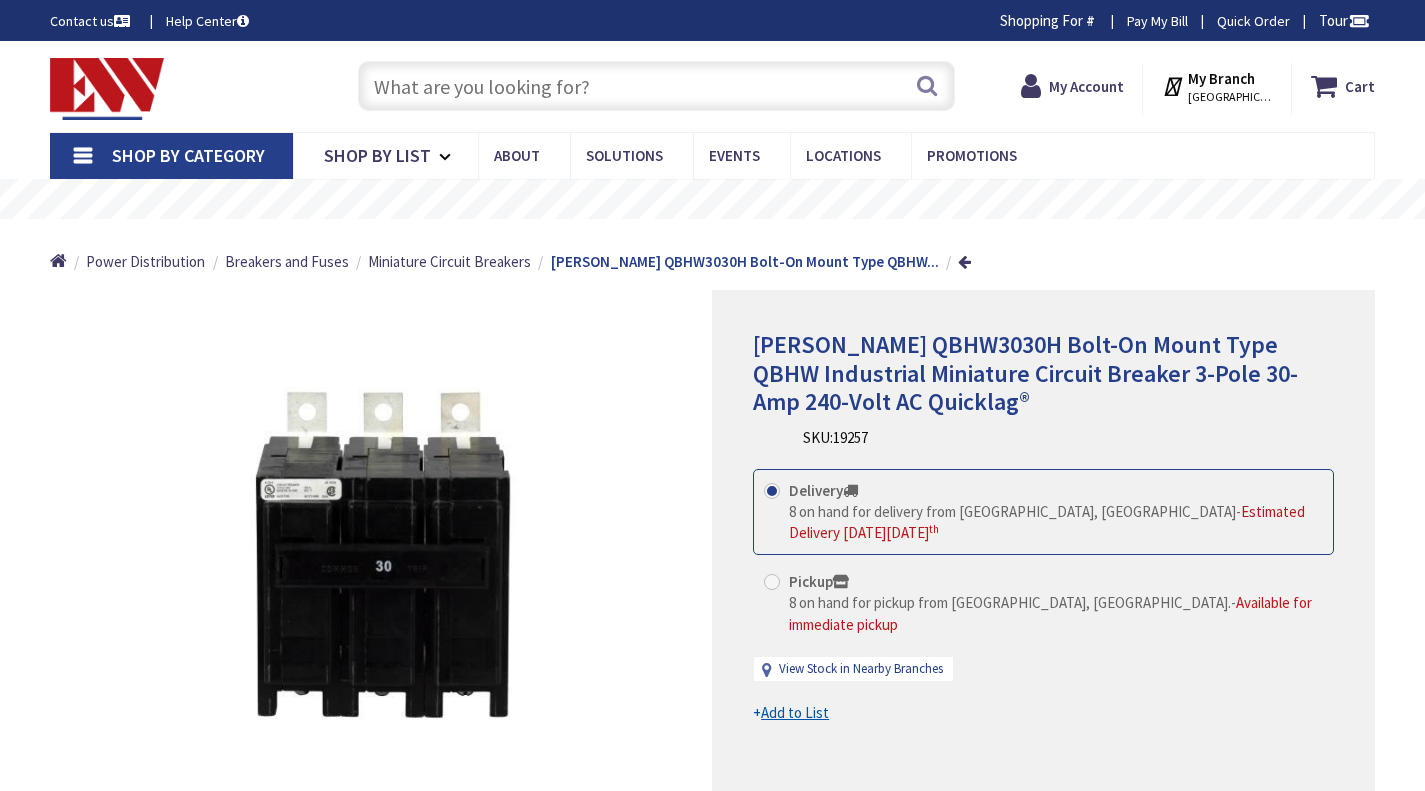 scroll, scrollTop: 0, scrollLeft: 0, axis: both 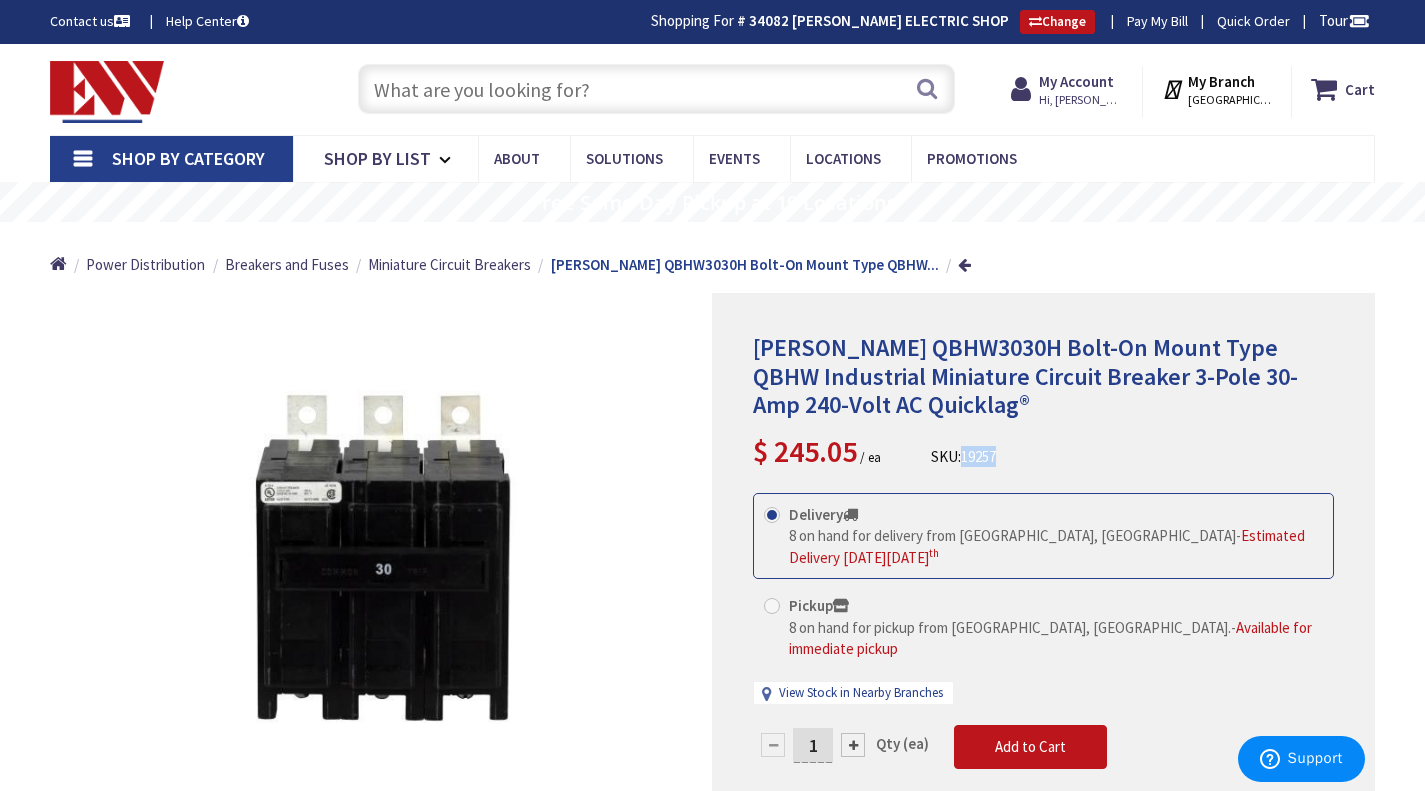 drag, startPoint x: 967, startPoint y: 436, endPoint x: 1005, endPoint y: 433, distance: 38.118237 